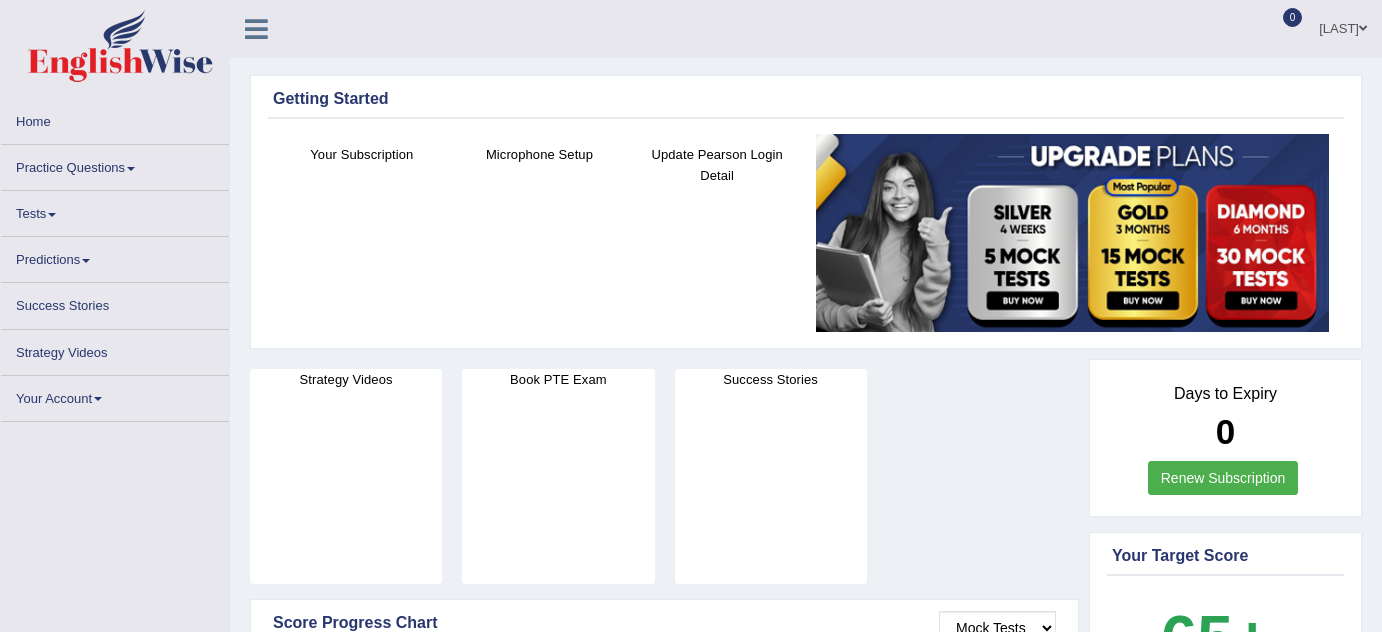 scroll, scrollTop: 0, scrollLeft: 0, axis: both 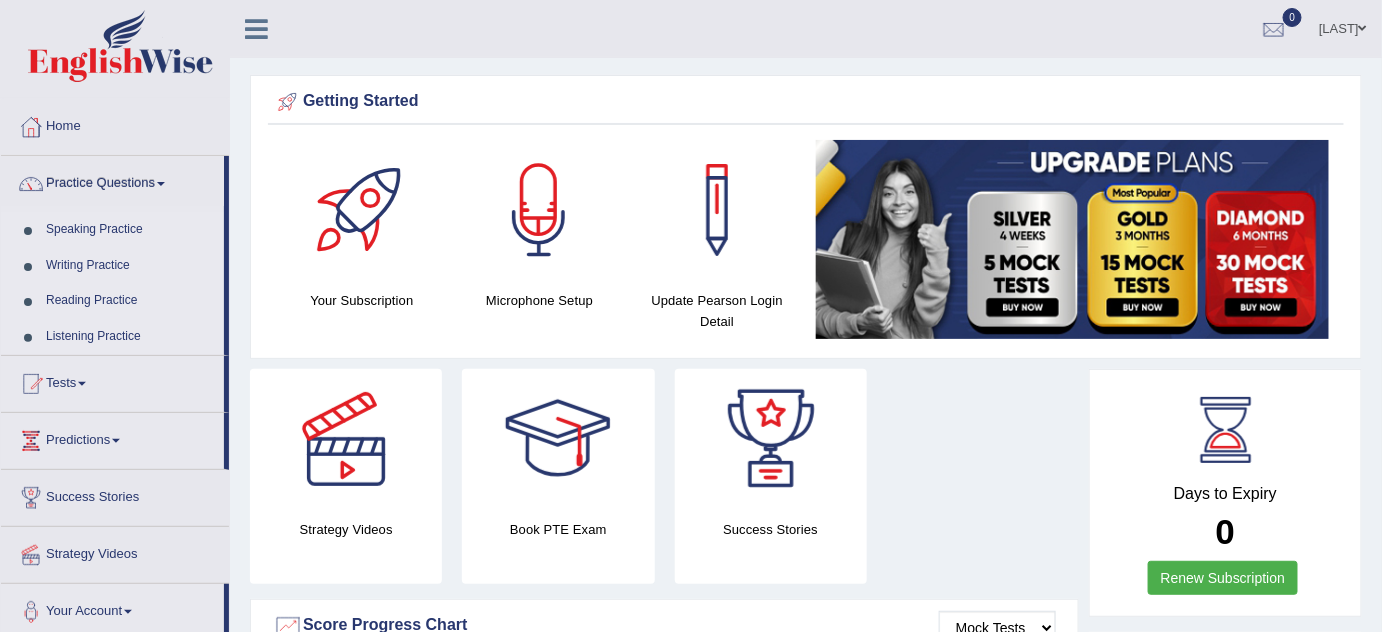 click on "Speaking Practice" at bounding box center [130, 230] 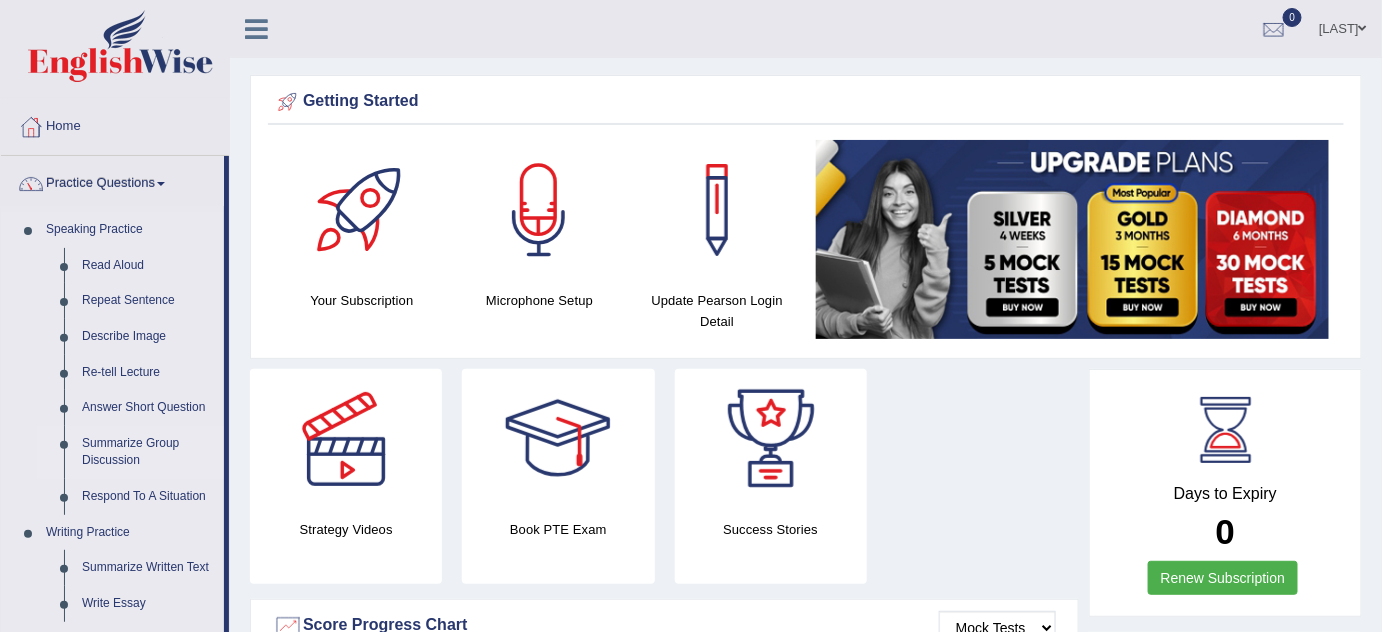 click on "Summarize Group Discussion" at bounding box center [148, 452] 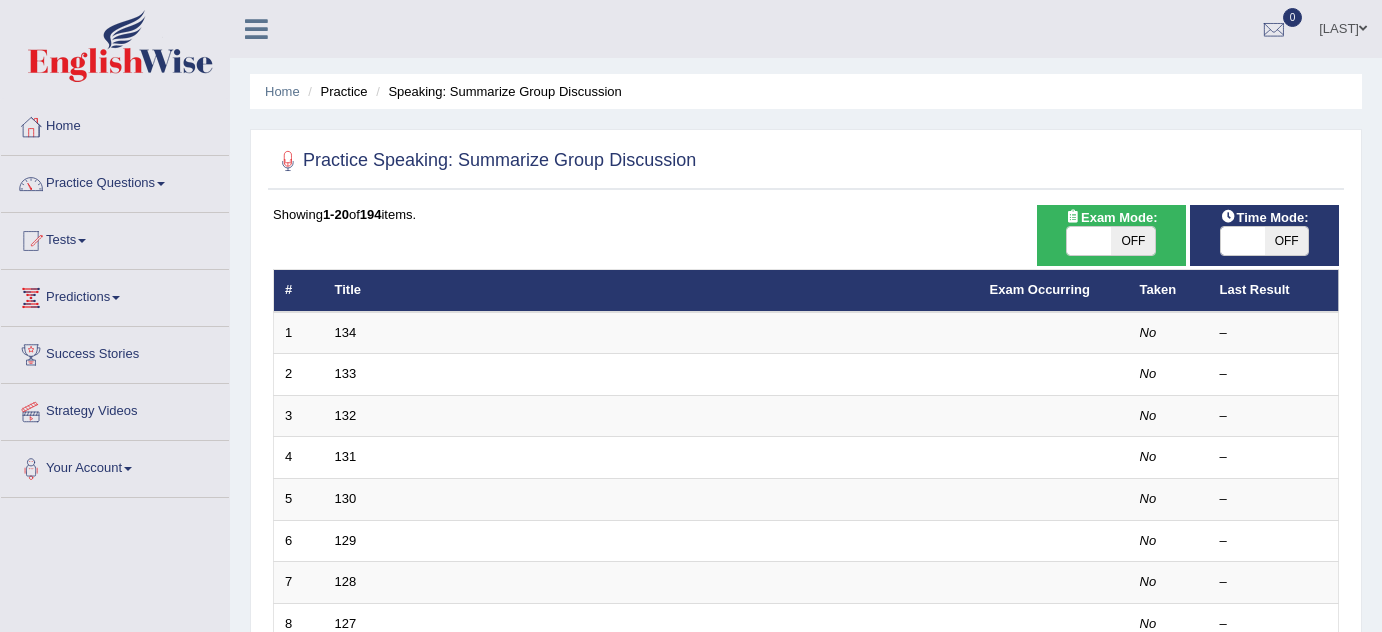 scroll, scrollTop: 0, scrollLeft: 0, axis: both 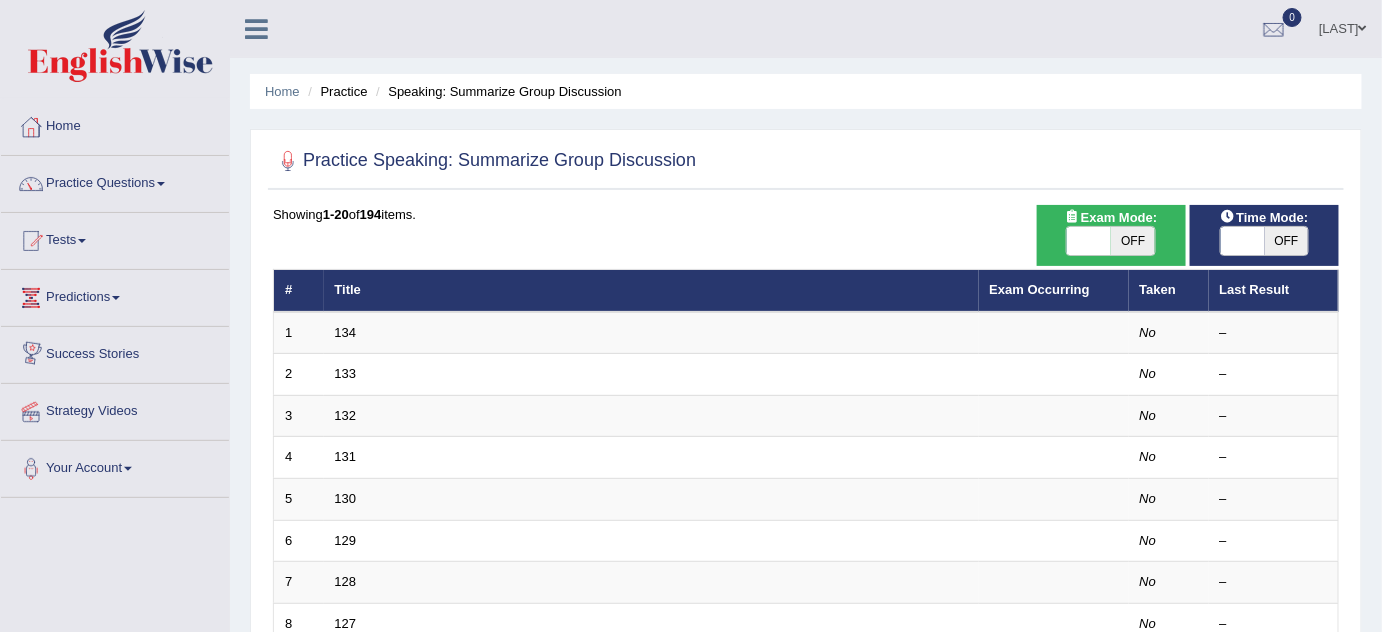 click on "Practice Questions" at bounding box center (115, 181) 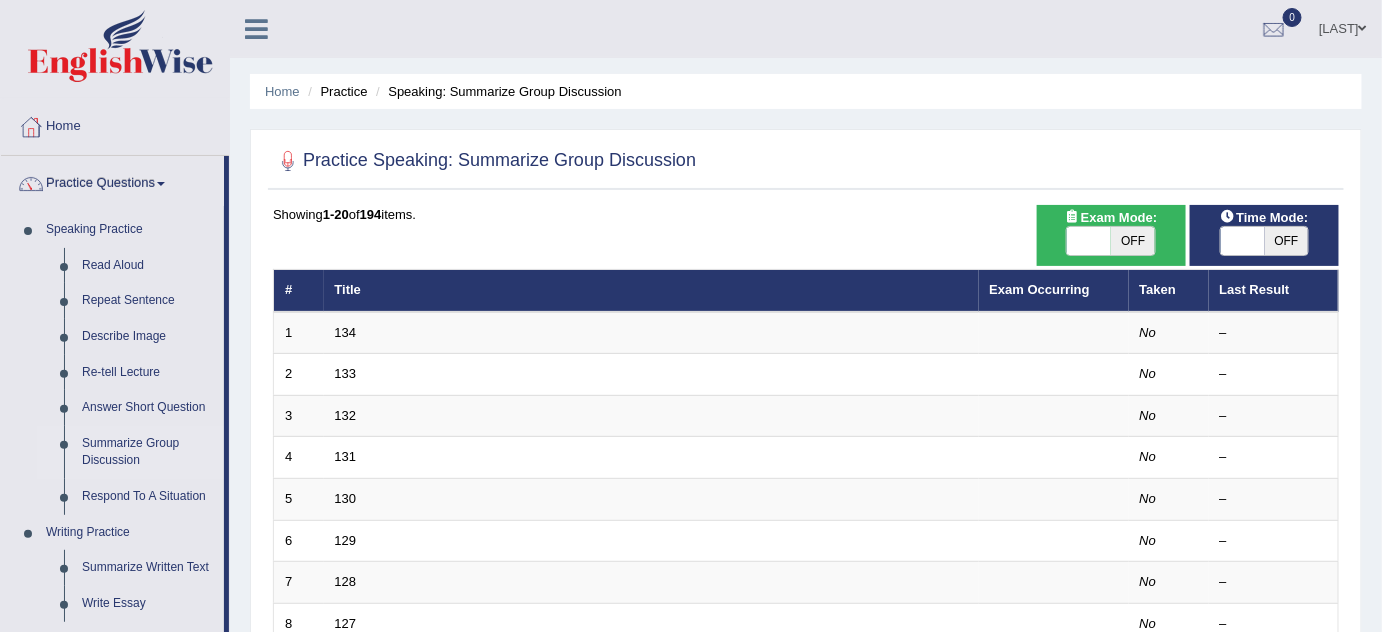 click on "OFF" at bounding box center (1133, 241) 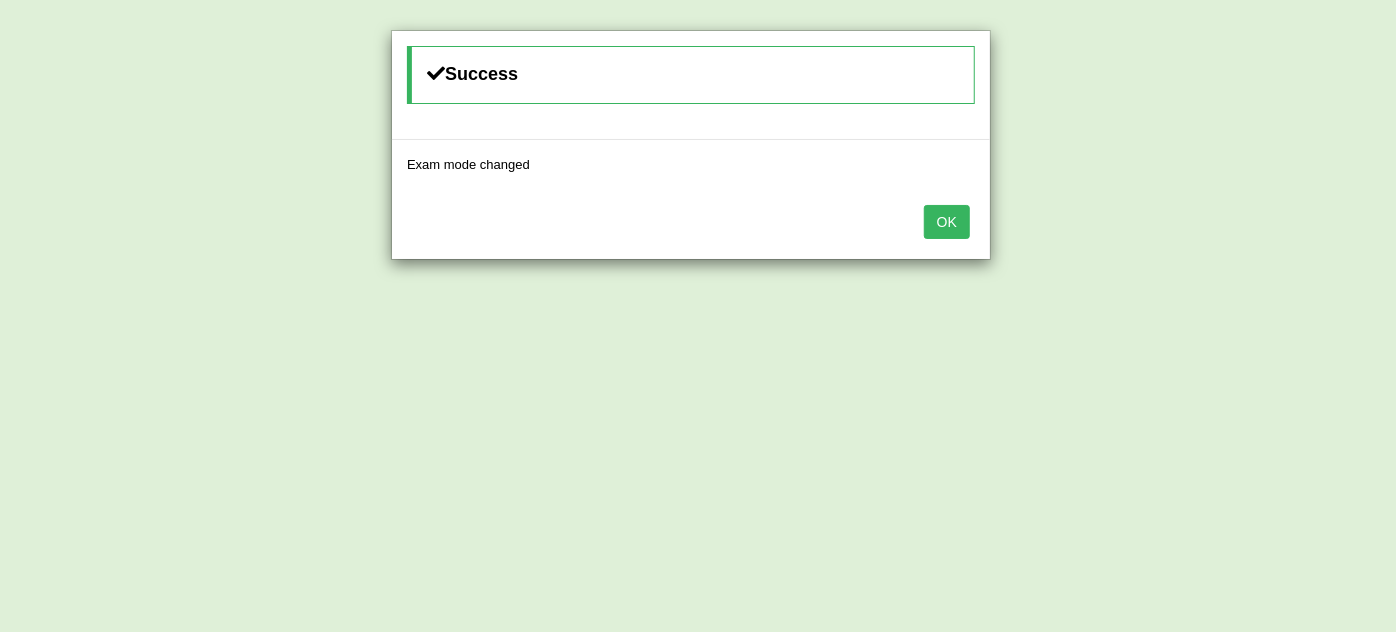 click on "OK" at bounding box center (947, 222) 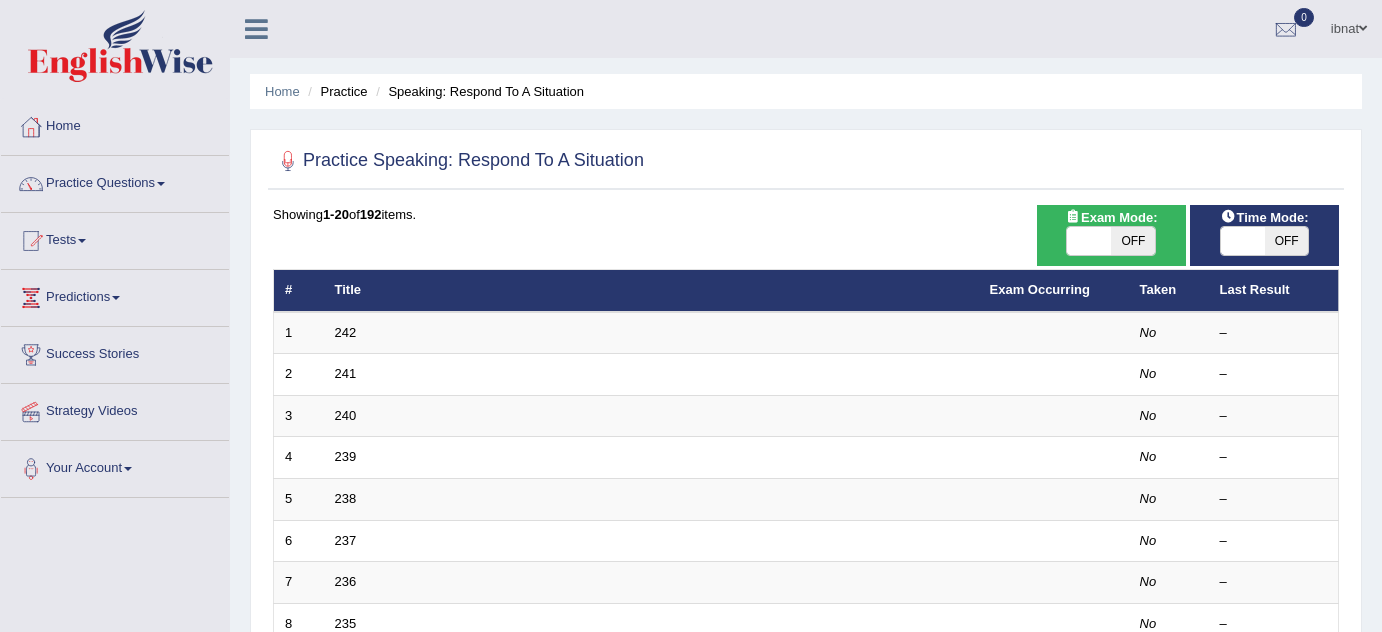scroll, scrollTop: 0, scrollLeft: 0, axis: both 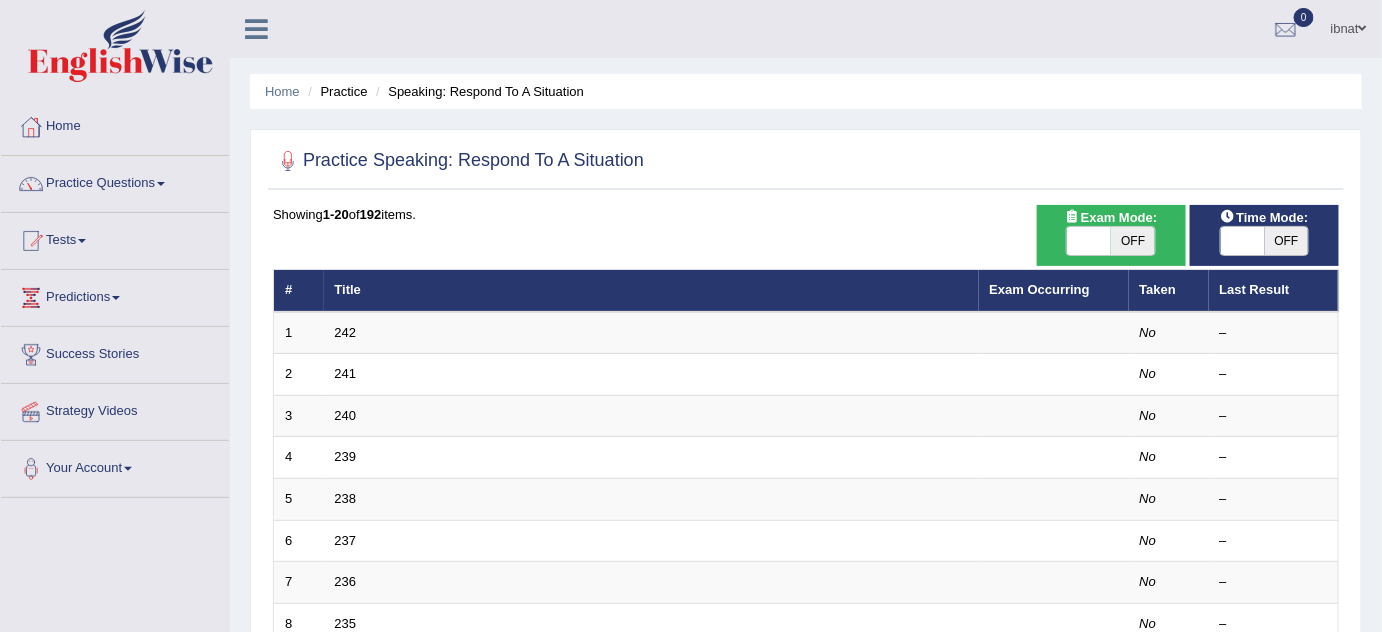 click on "ON   OFF" at bounding box center [1110, 241] 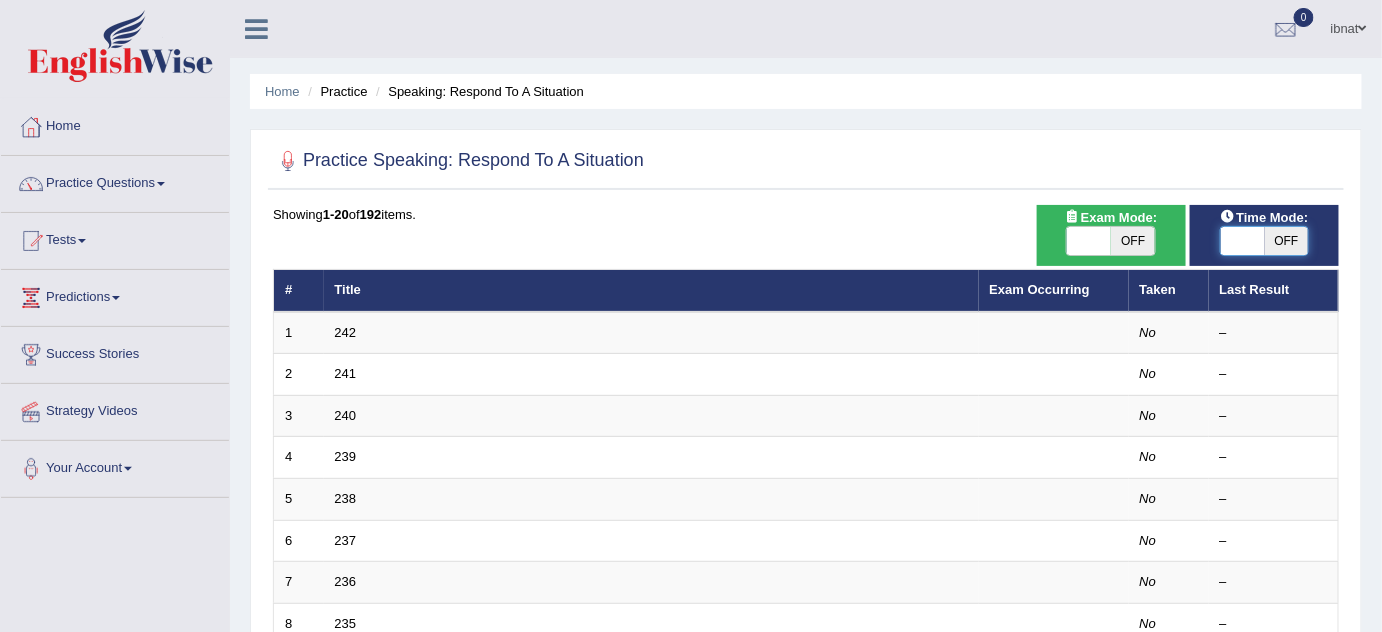click at bounding box center [1243, 241] 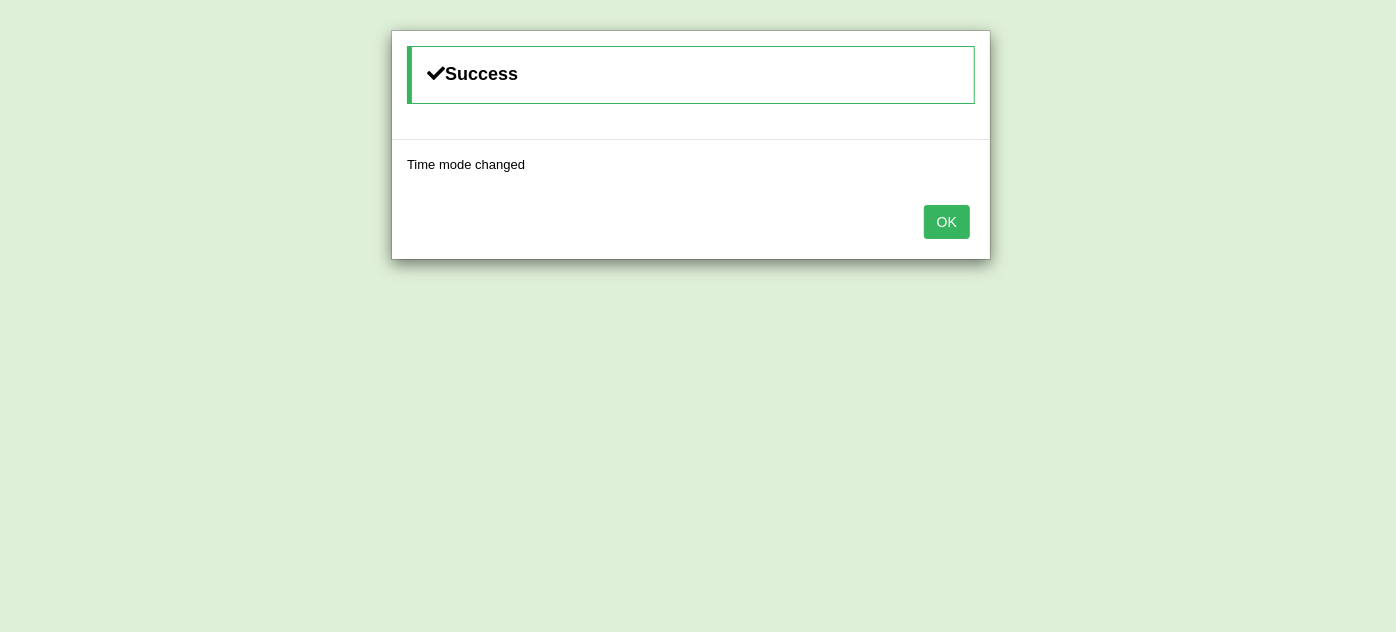 click on "OK" at bounding box center (947, 222) 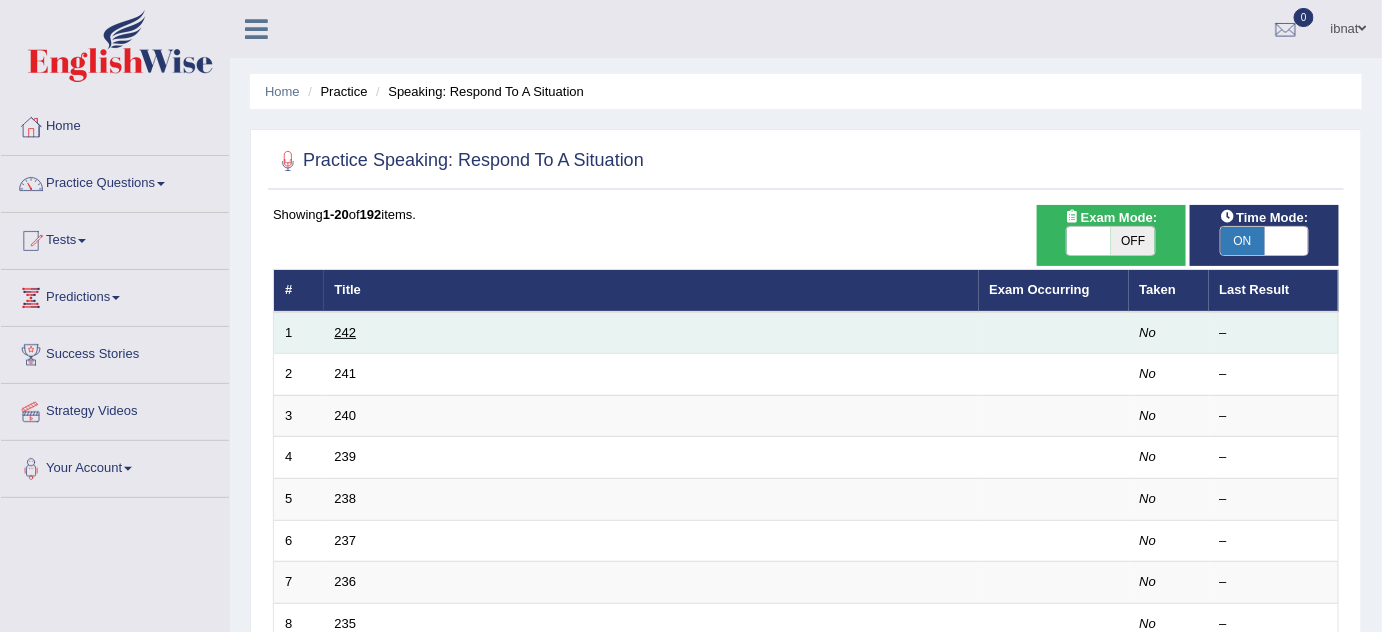 click on "242" at bounding box center (346, 332) 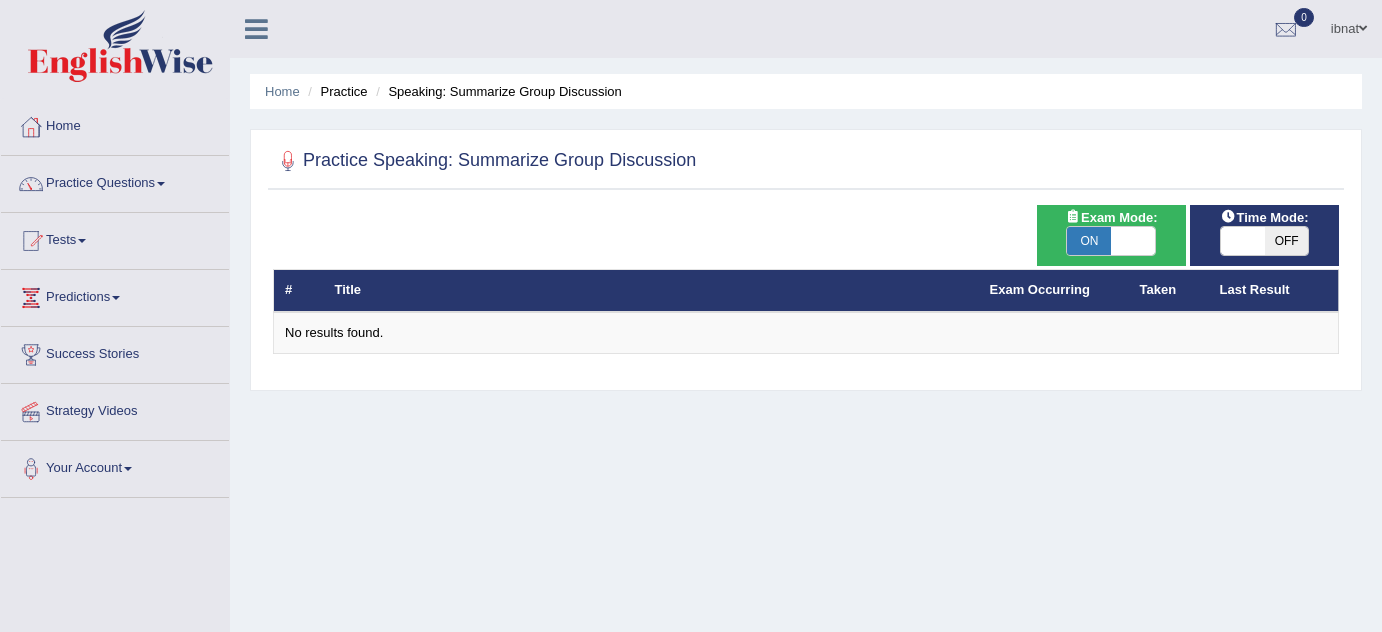scroll, scrollTop: 0, scrollLeft: 0, axis: both 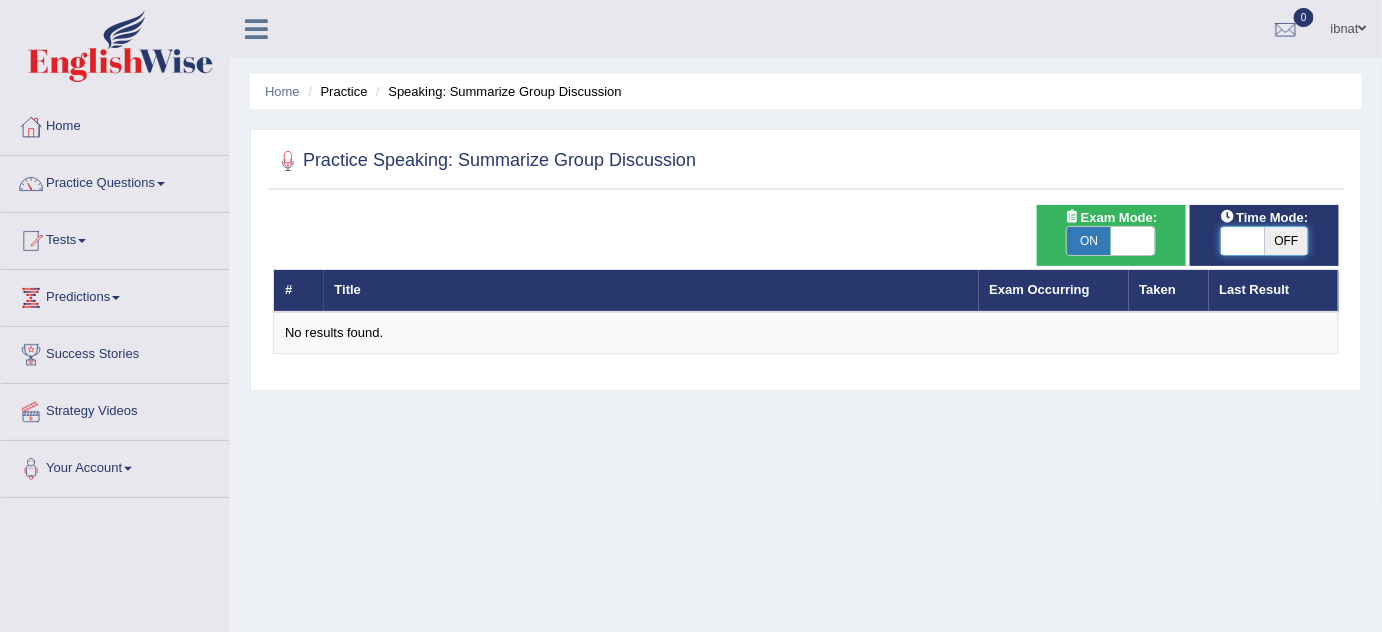 click at bounding box center (1243, 241) 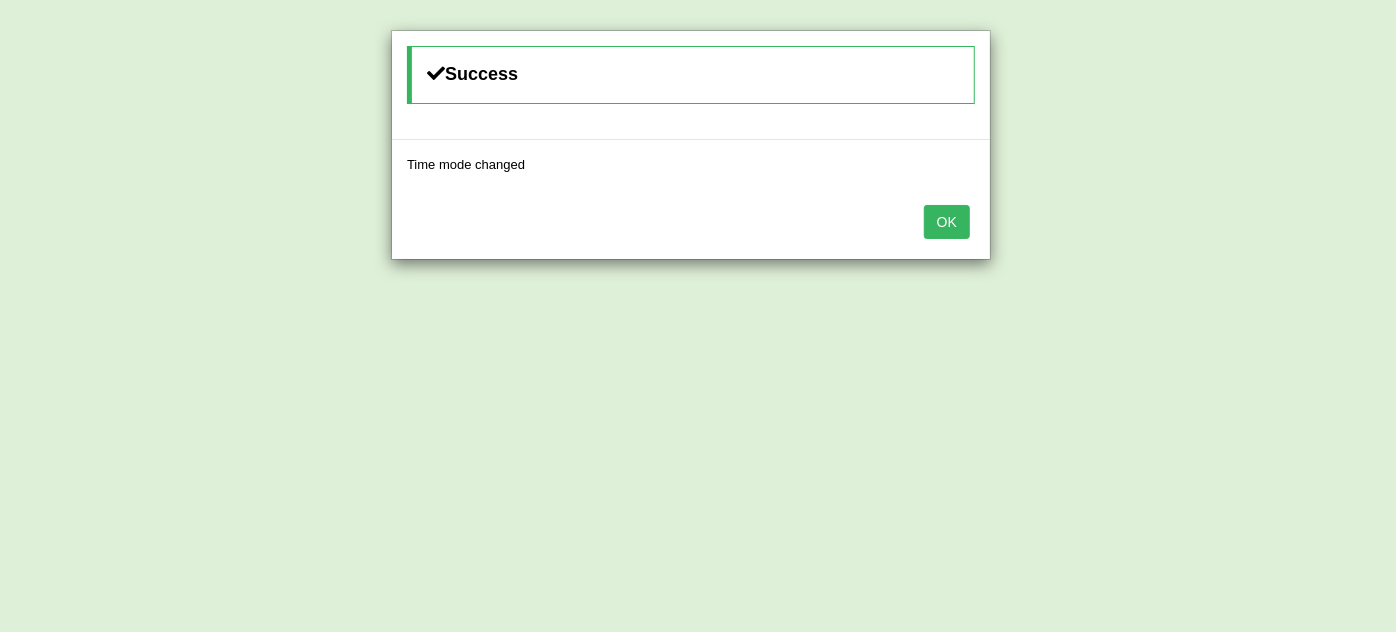 click on "OK" at bounding box center (947, 222) 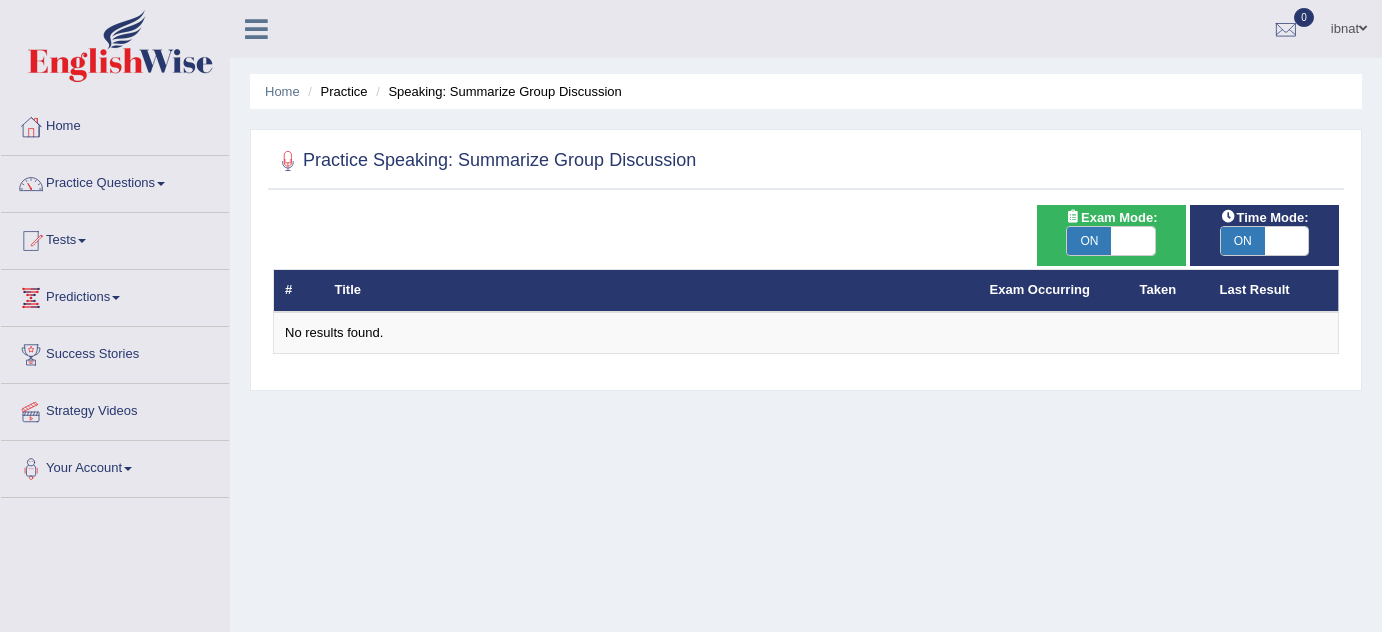 scroll, scrollTop: 0, scrollLeft: 0, axis: both 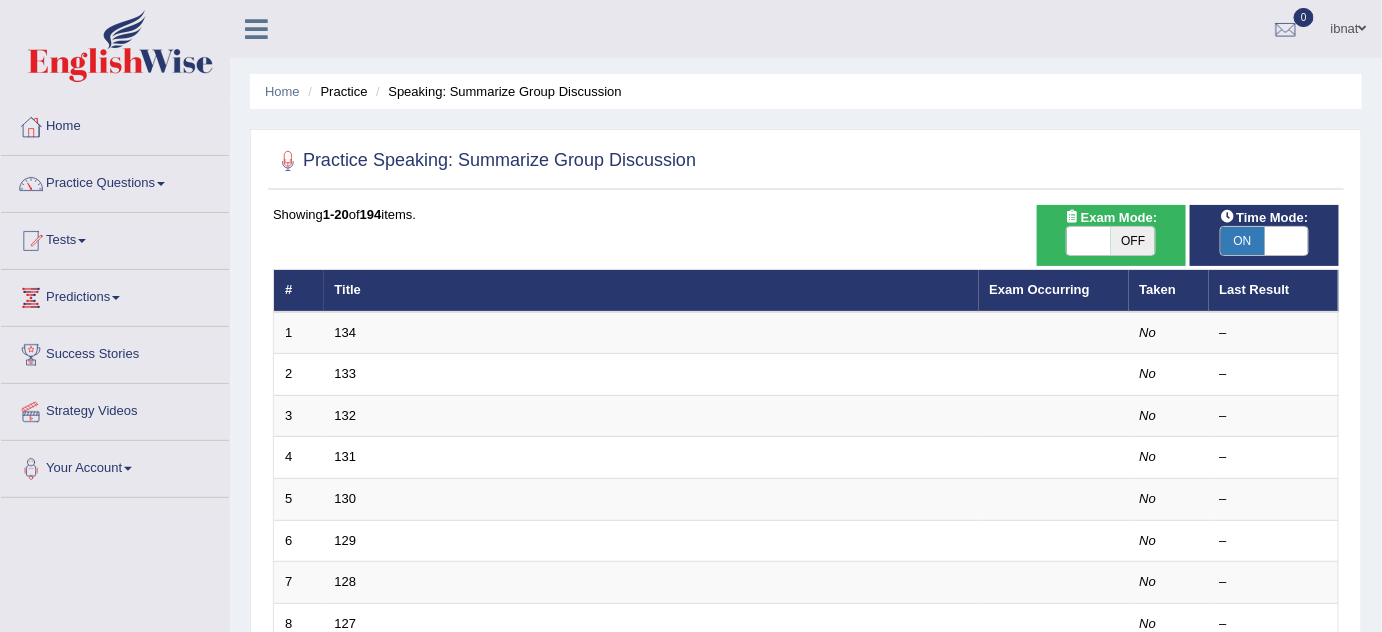 click on "ON" at bounding box center (1243, 241) 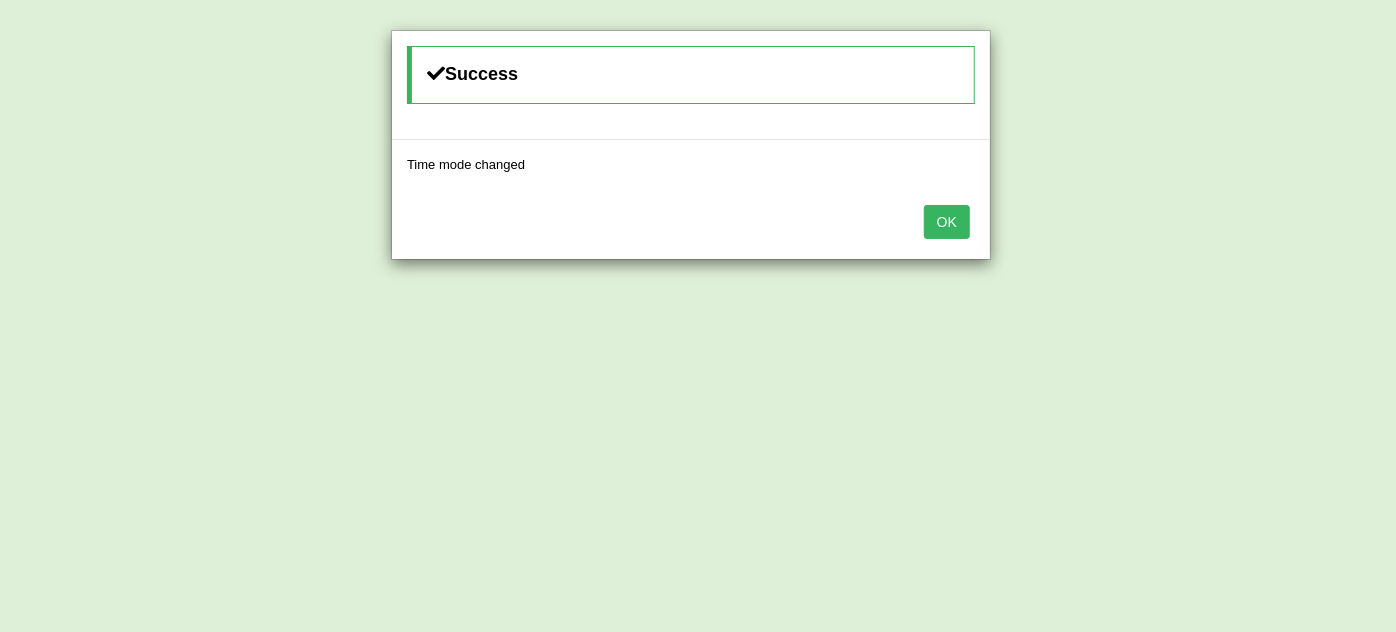 click on "OK" at bounding box center (947, 222) 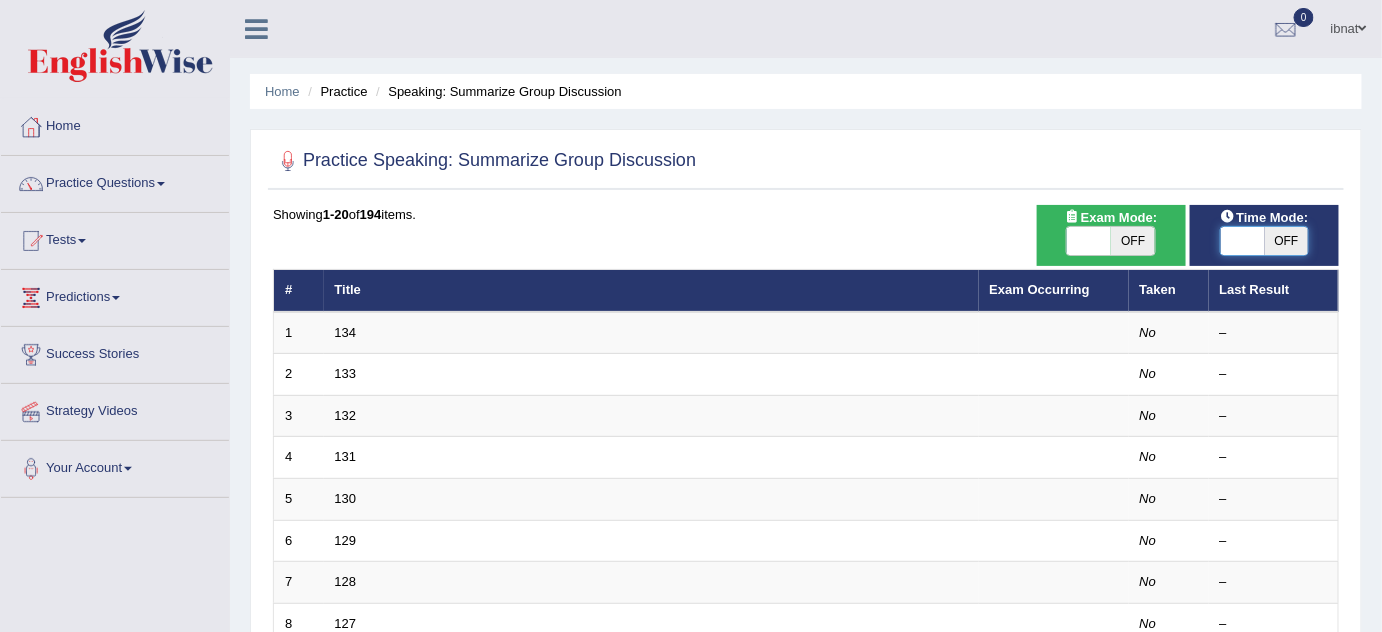 click at bounding box center (1243, 241) 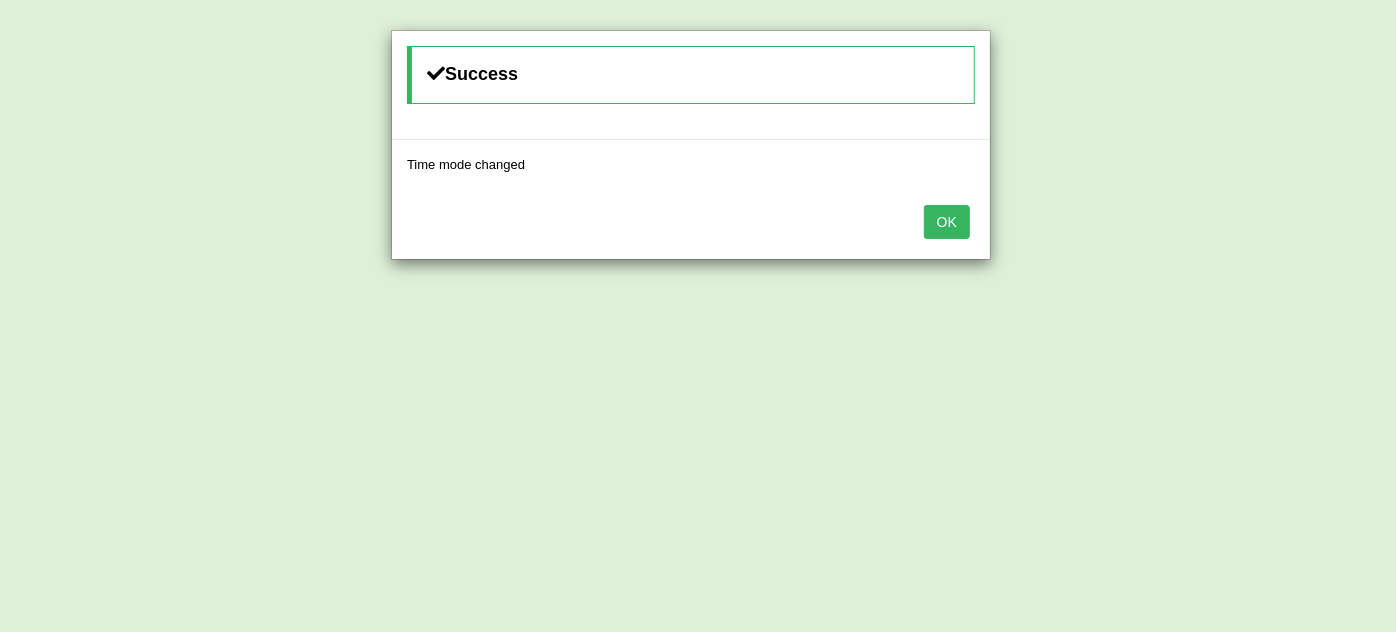 click on "OK" at bounding box center (947, 222) 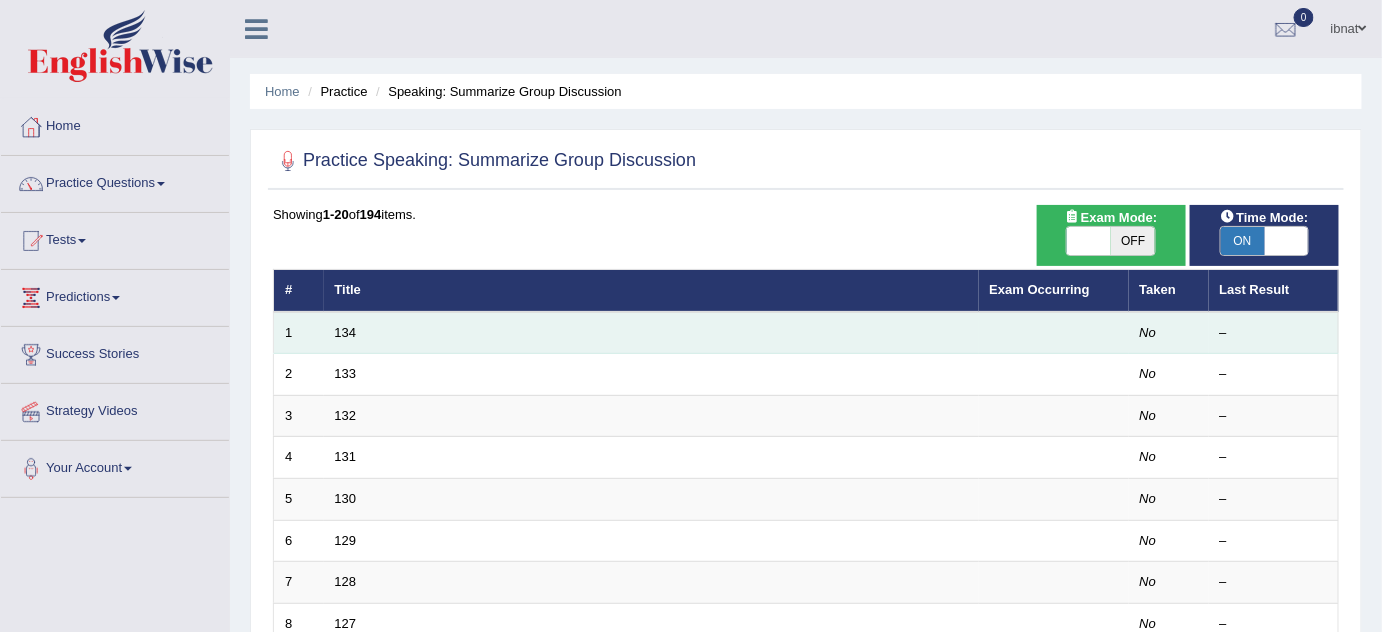 click on "134" at bounding box center [651, 333] 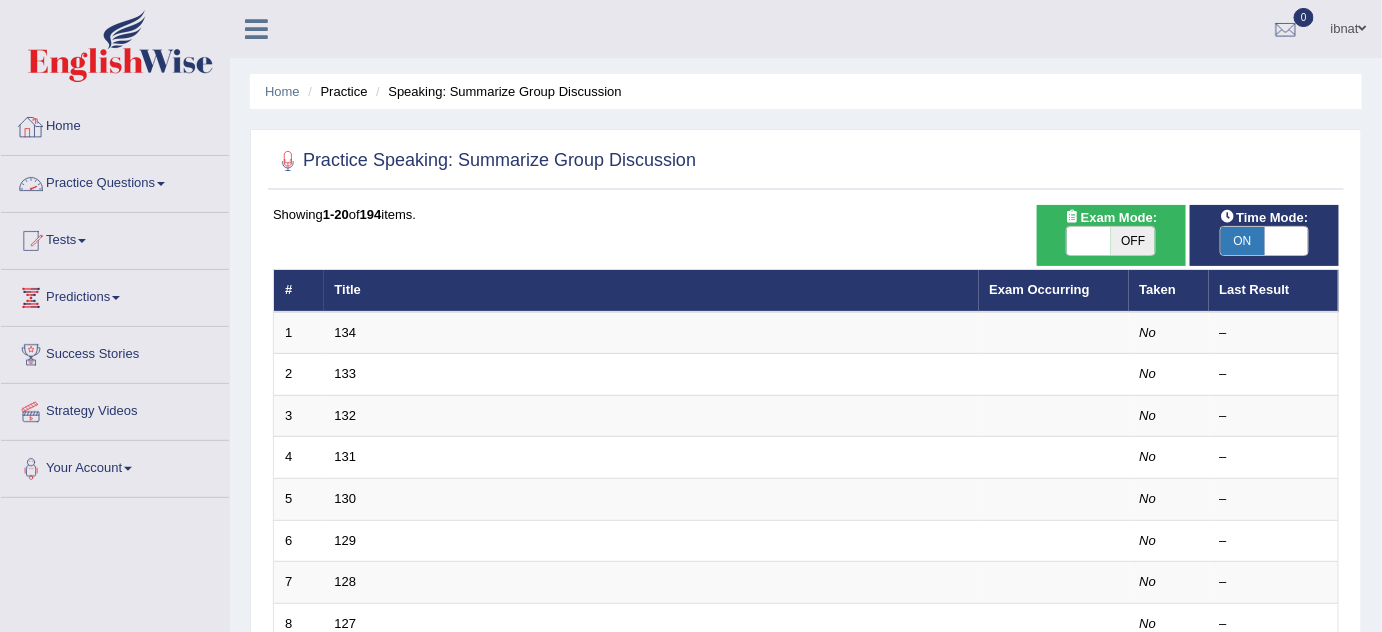 click on "Practice Questions" at bounding box center [115, 181] 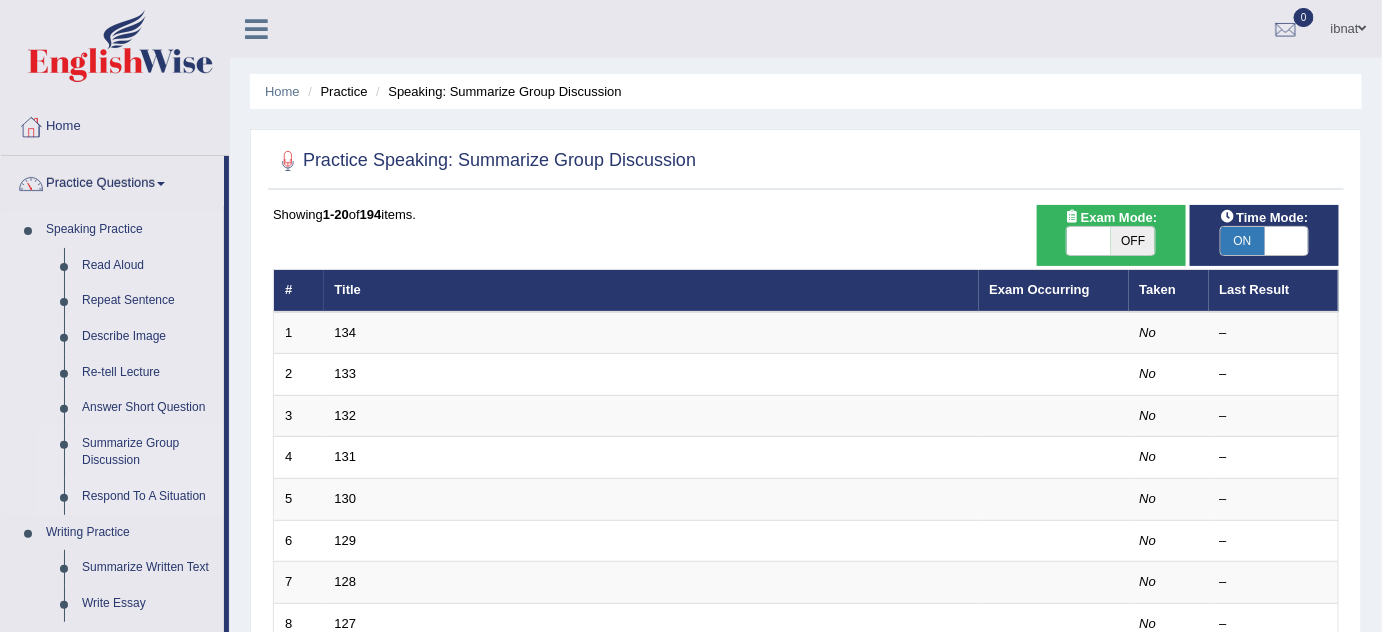 click on "Respond To A Situation" at bounding box center [148, 497] 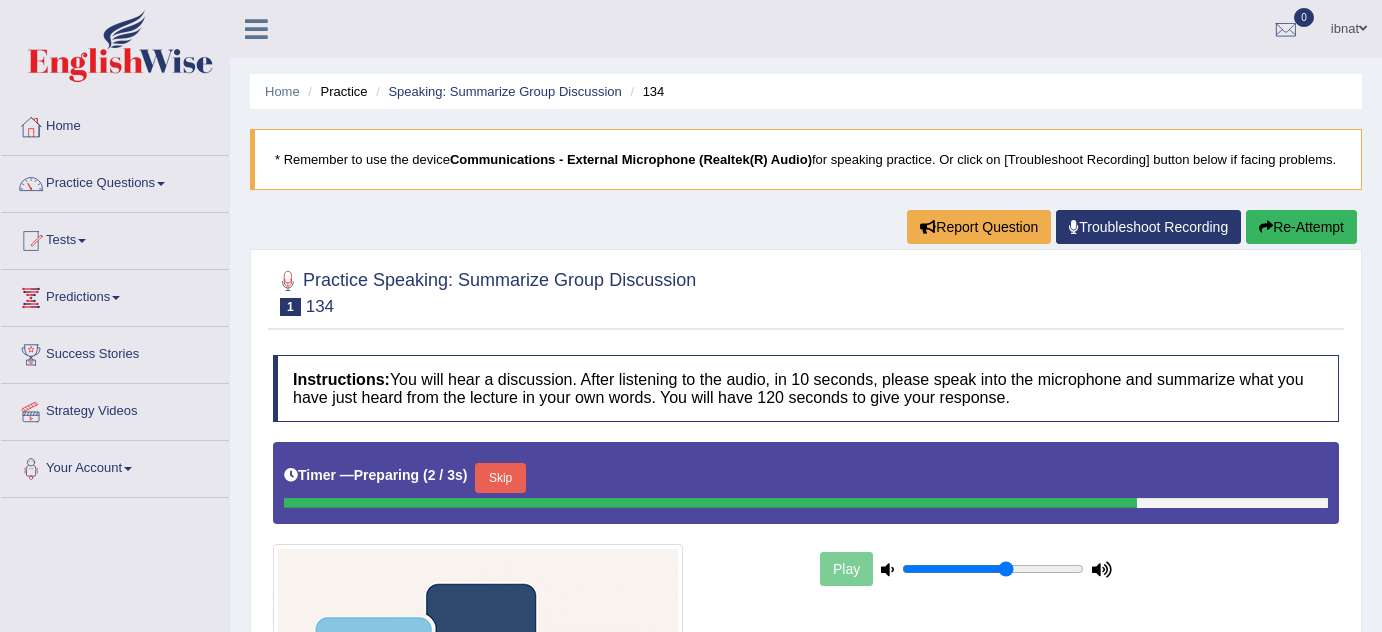 scroll, scrollTop: 0, scrollLeft: 0, axis: both 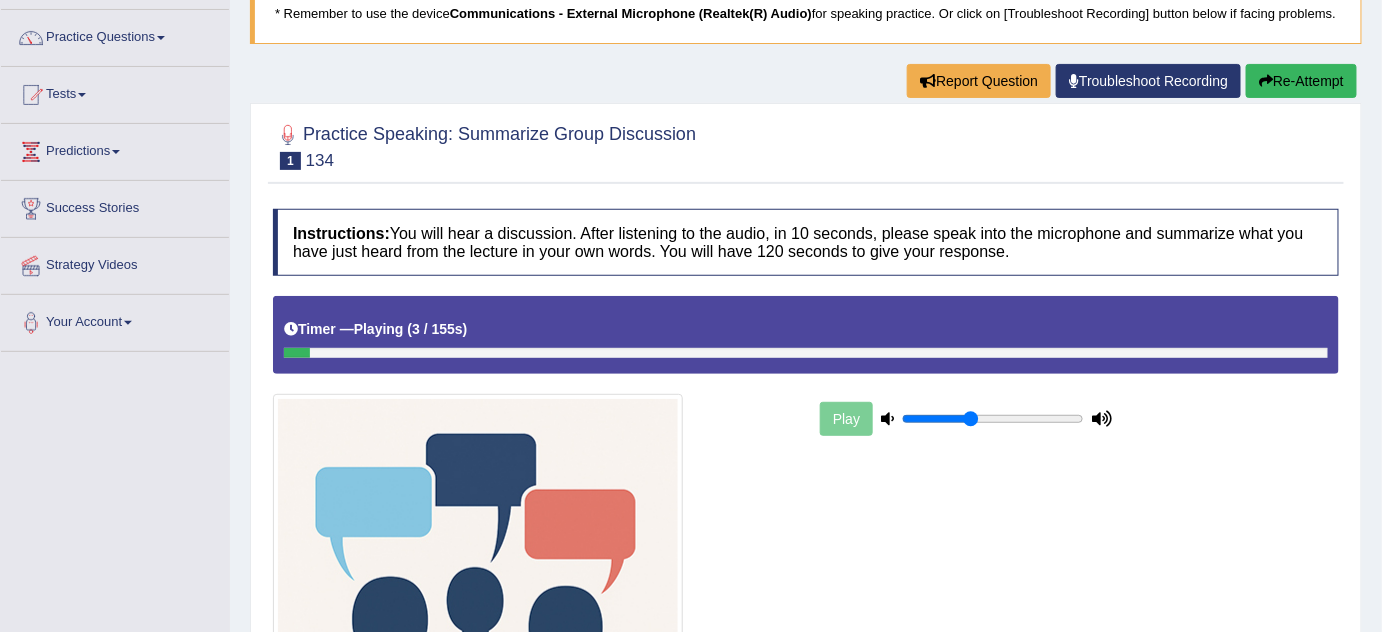 click at bounding box center (993, 419) 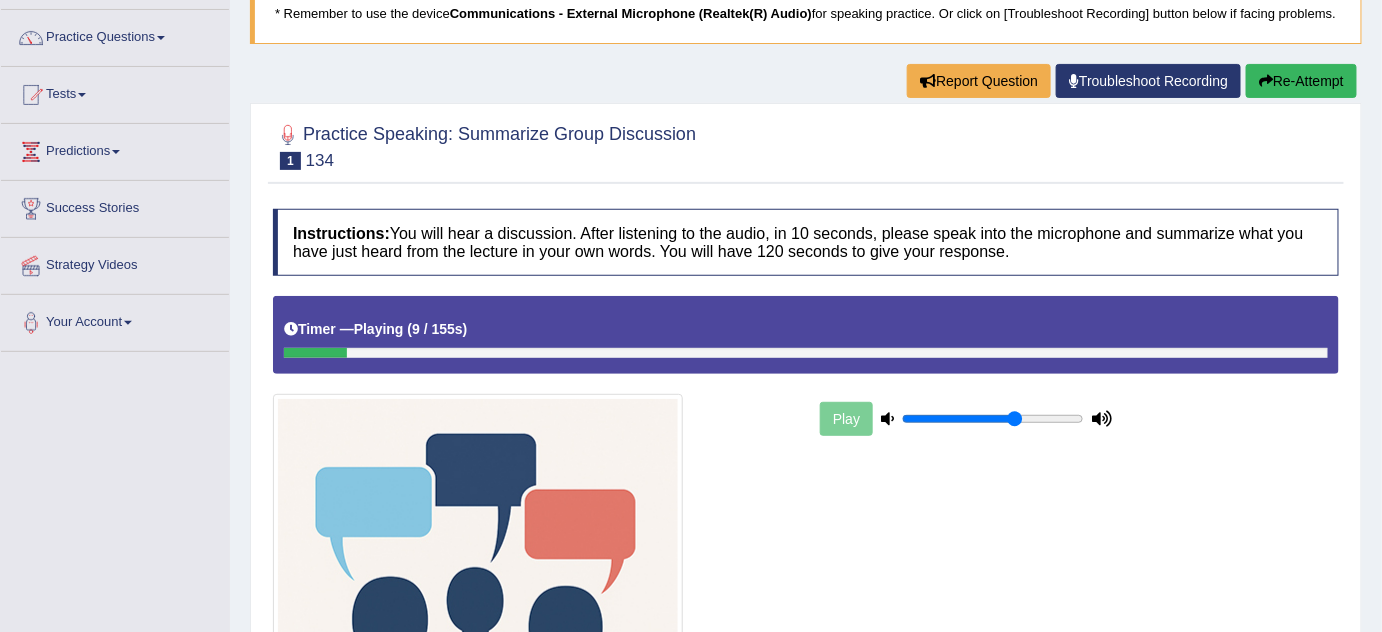 type on "0.65" 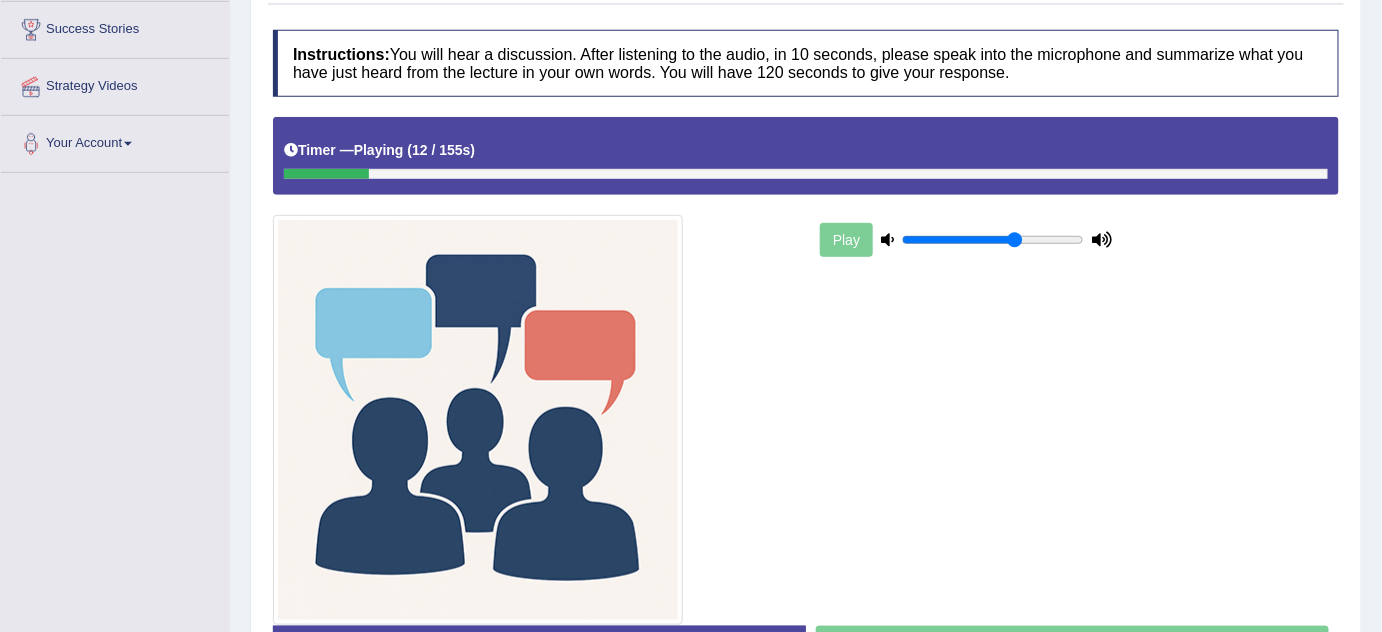 scroll, scrollTop: 328, scrollLeft: 0, axis: vertical 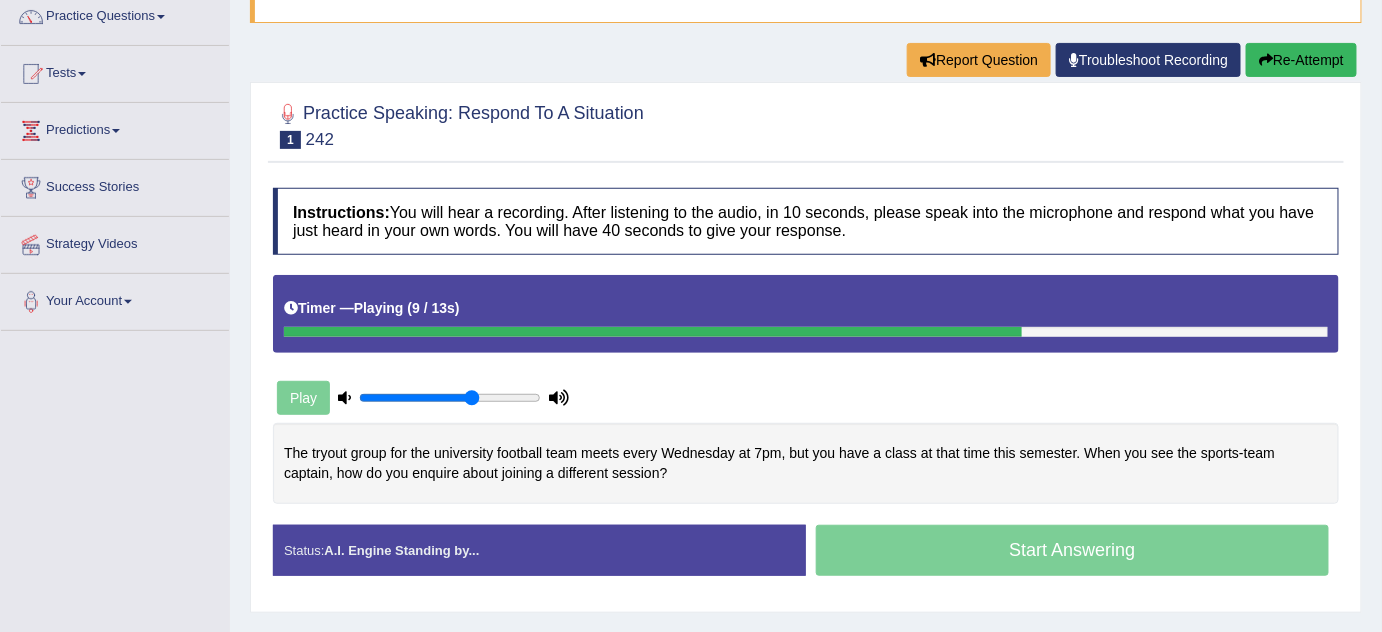 click on "The tryout group for the university football team meets every Wednesday at 7pm, but you have a class at that time this semester. When you see the sports-team captain, how do you enquire about joining a different session?" at bounding box center (806, 463) 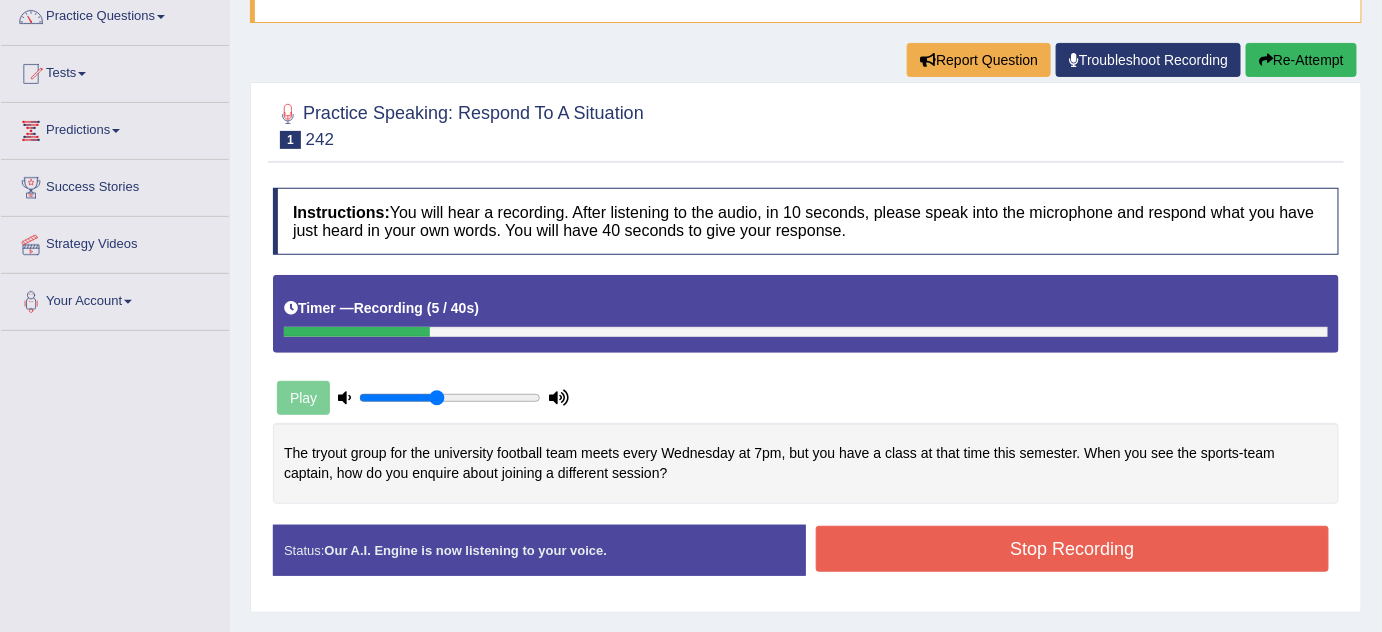 type on "0.45" 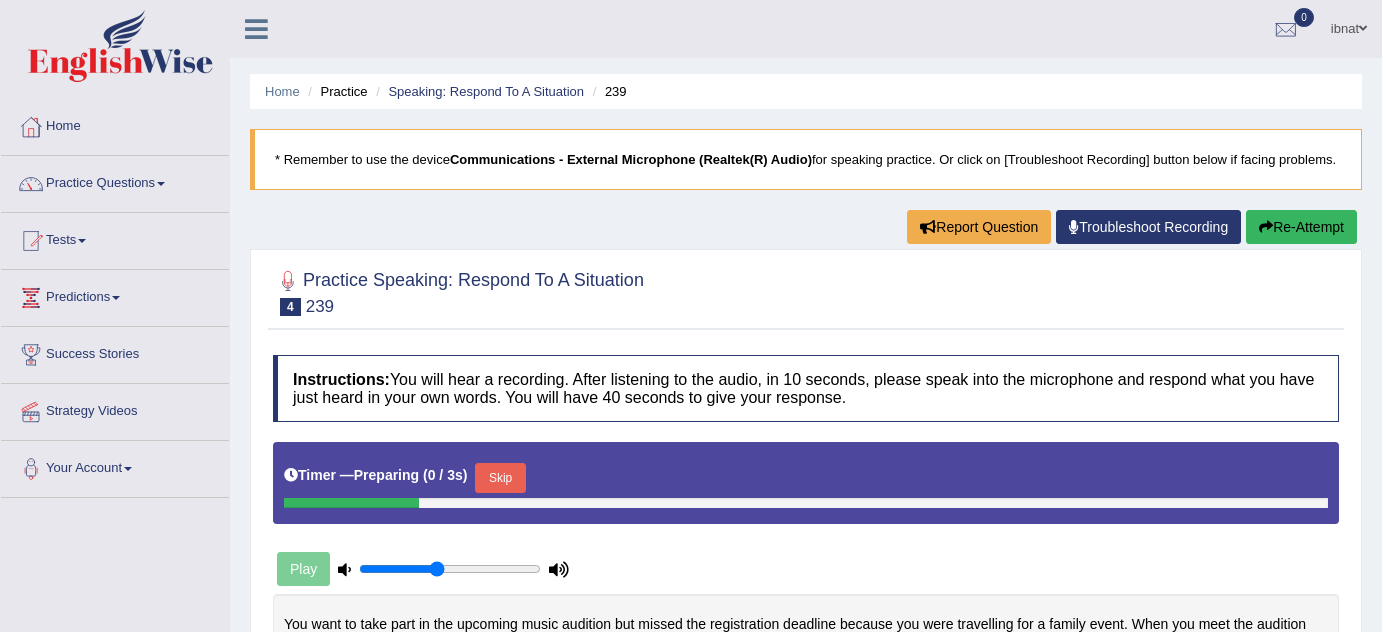 scroll, scrollTop: 0, scrollLeft: 0, axis: both 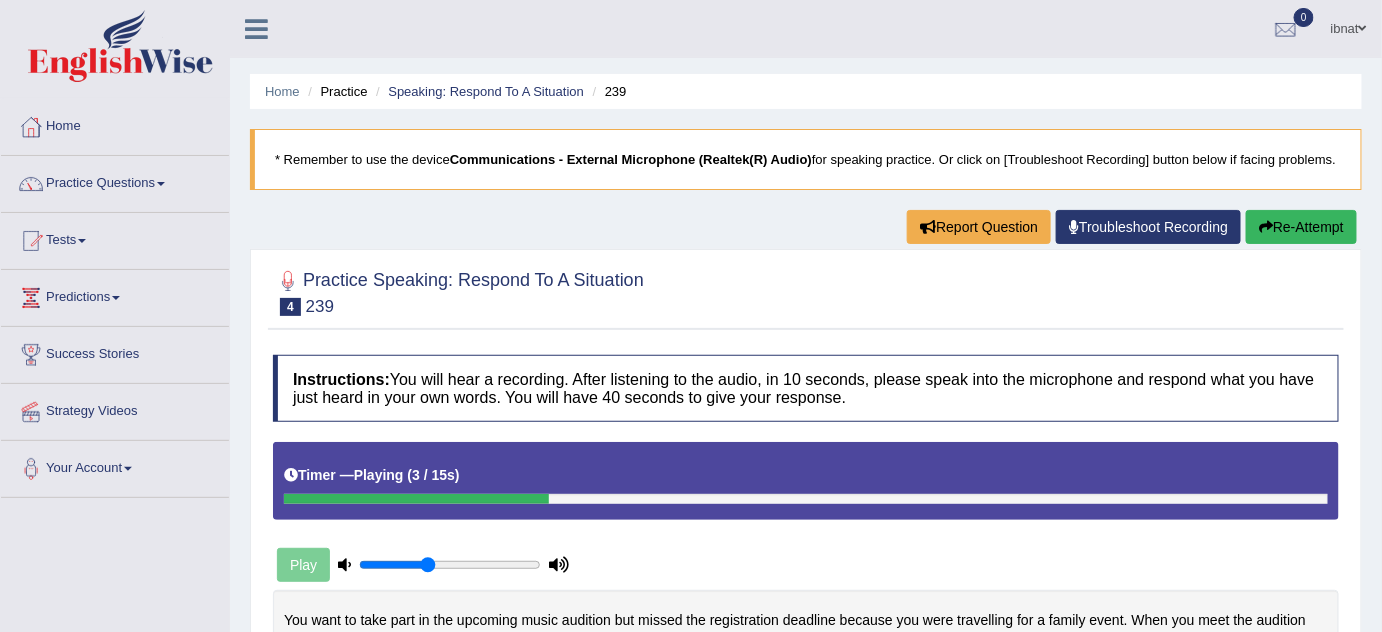 type on "0.4" 